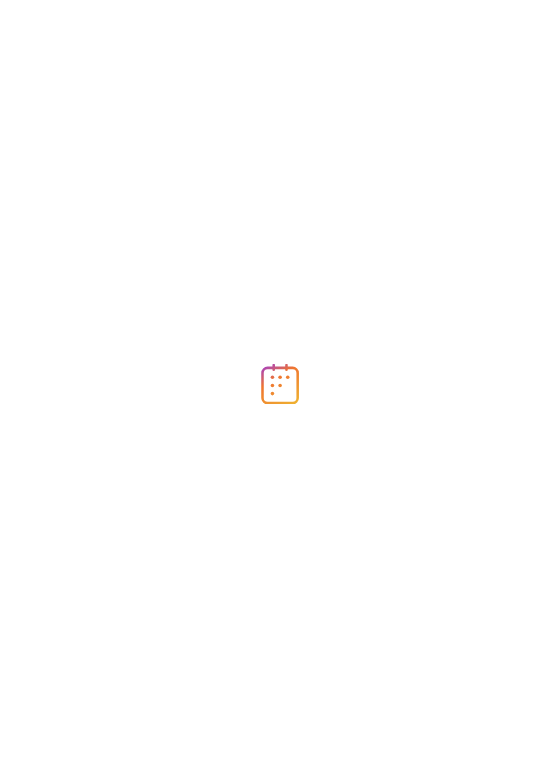 scroll, scrollTop: 0, scrollLeft: 0, axis: both 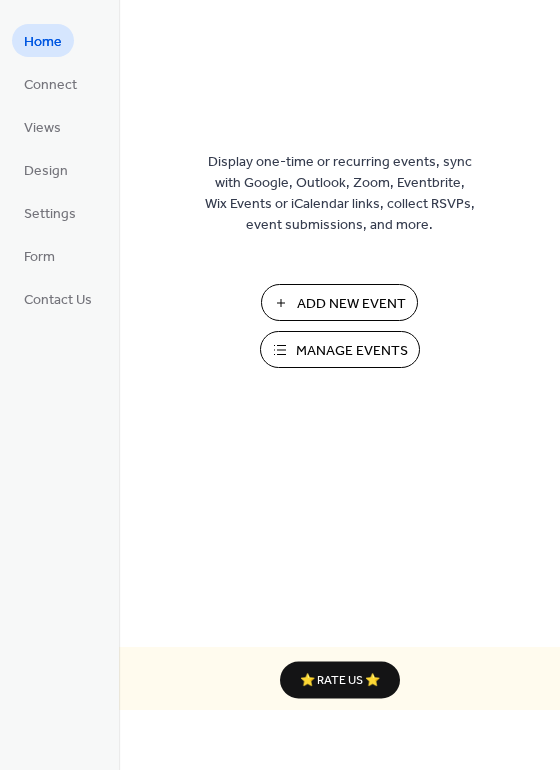 click on "Manage Events" at bounding box center (352, 351) 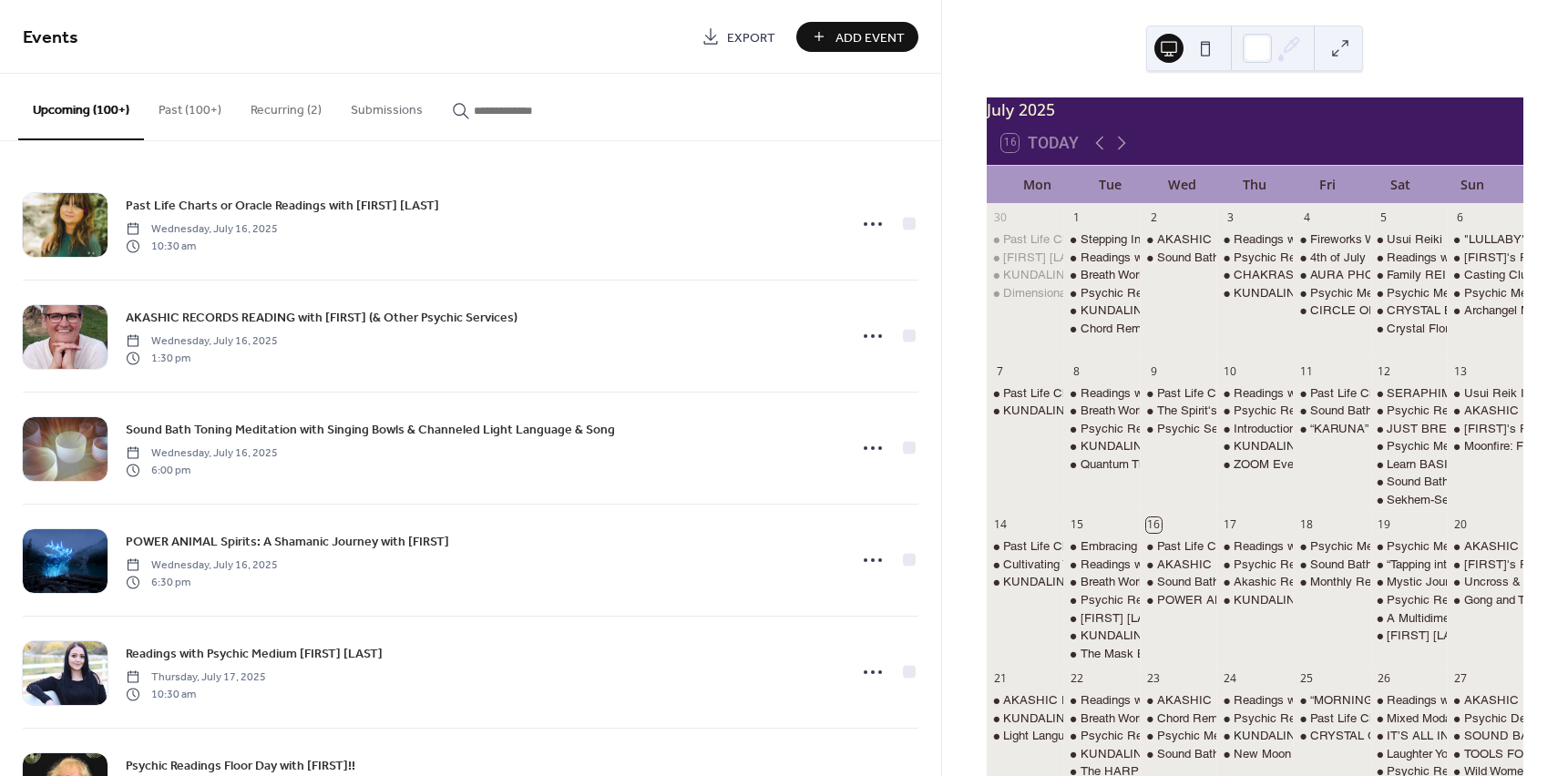scroll, scrollTop: 0, scrollLeft: 0, axis: both 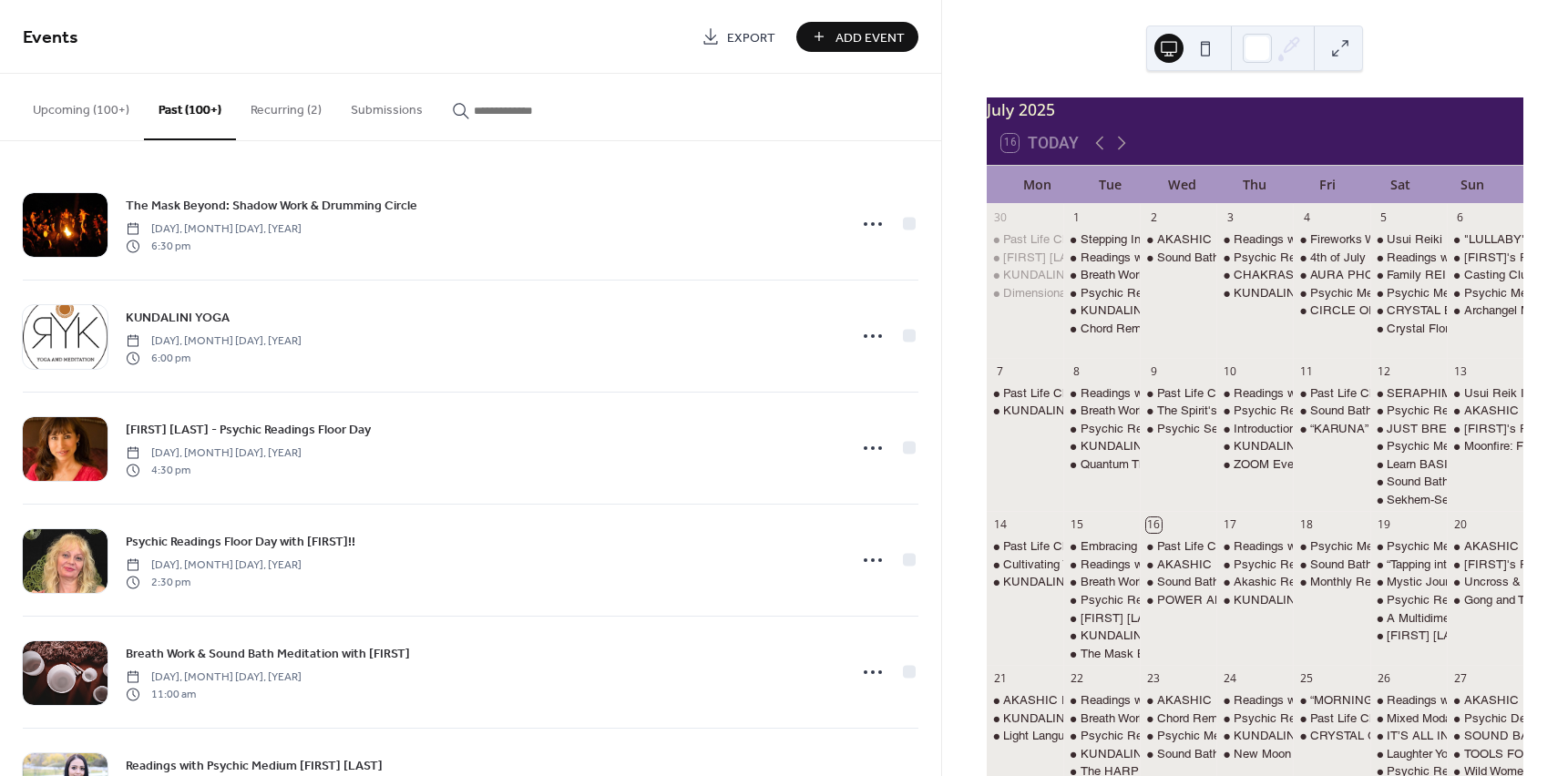 click at bounding box center (528, 110) 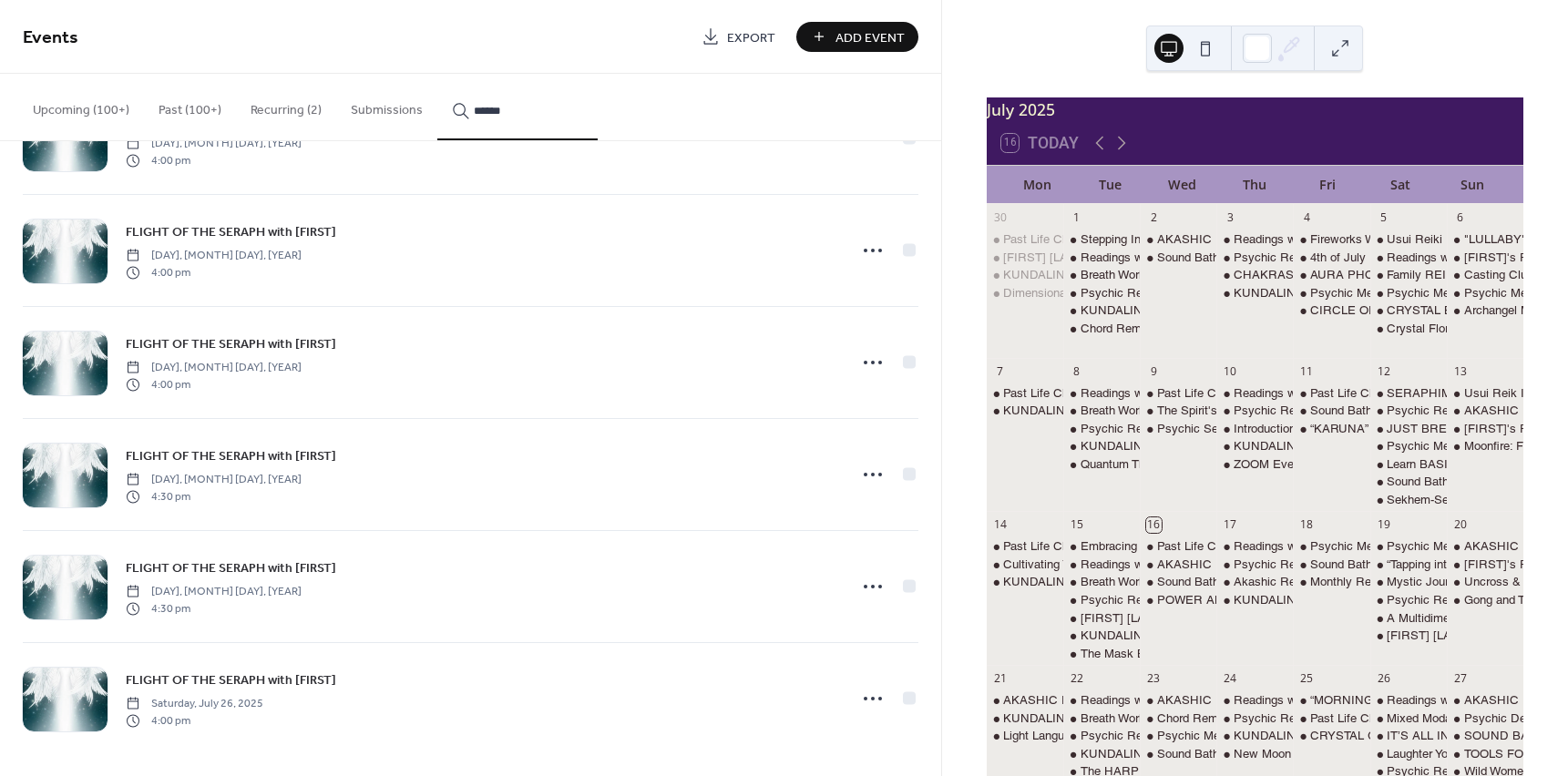 scroll, scrollTop: 2556, scrollLeft: 0, axis: vertical 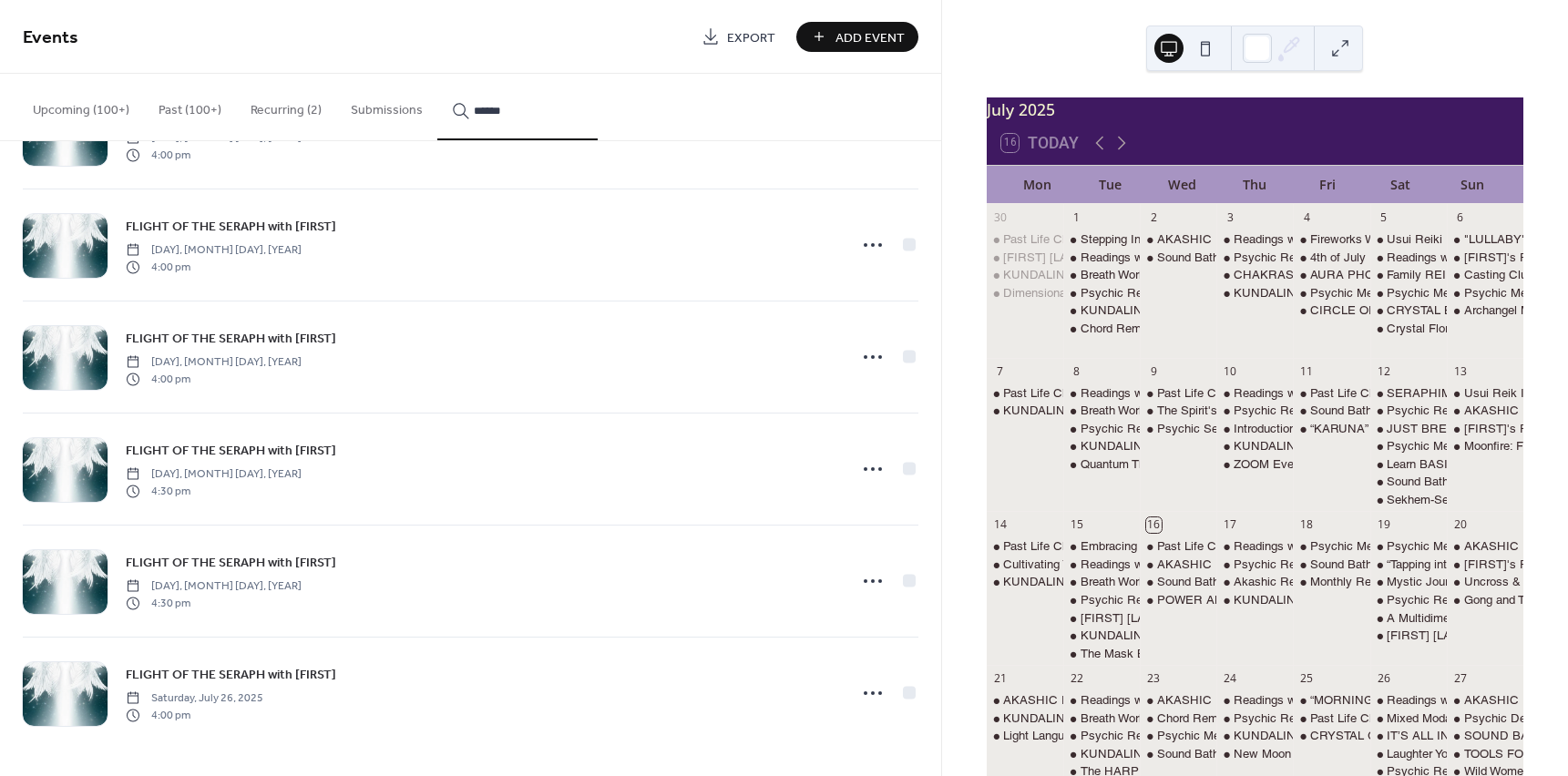 type on "******" 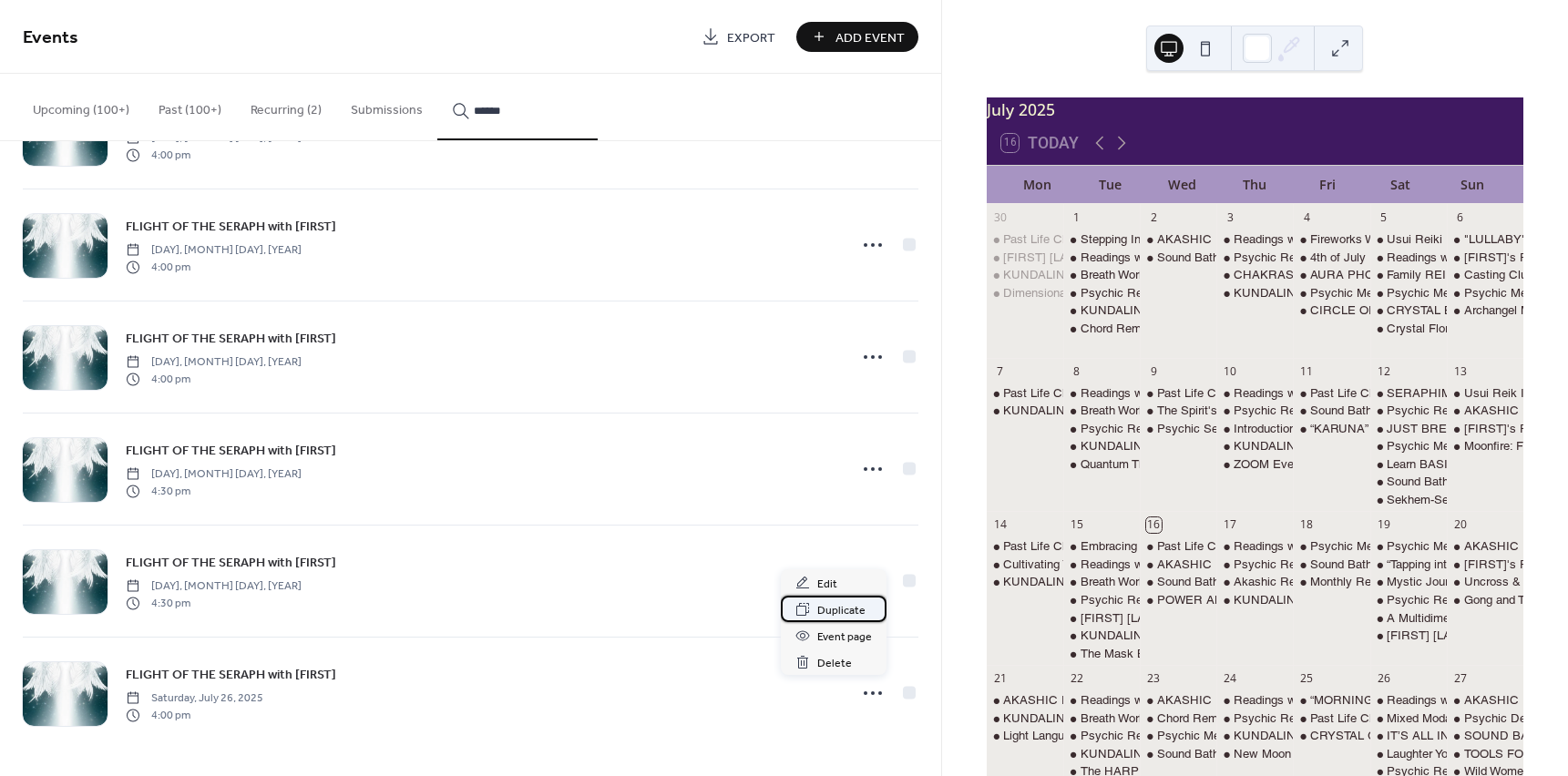 click on "Duplicate" at bounding box center [841, 610] 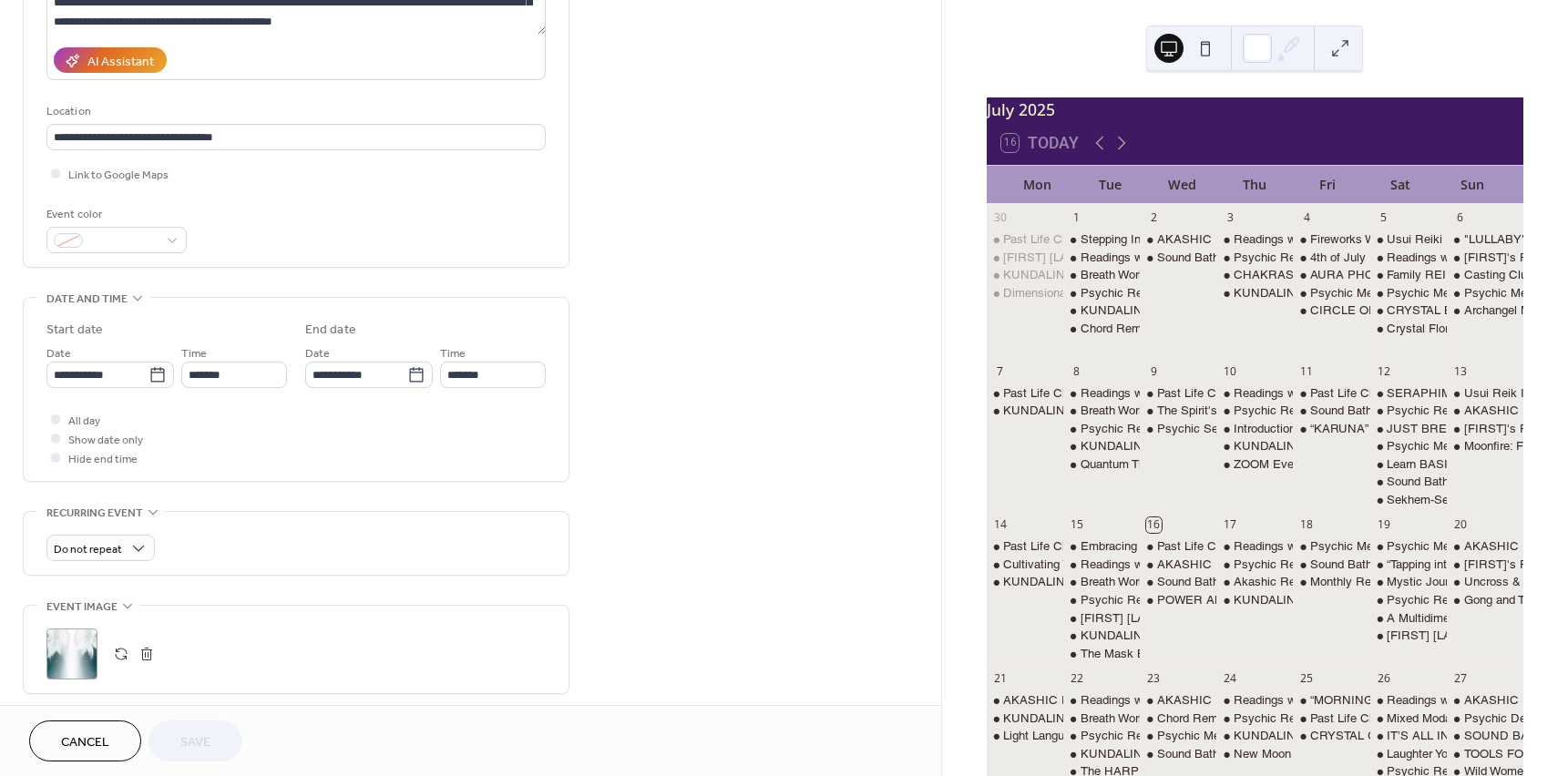 scroll, scrollTop: 364, scrollLeft: 0, axis: vertical 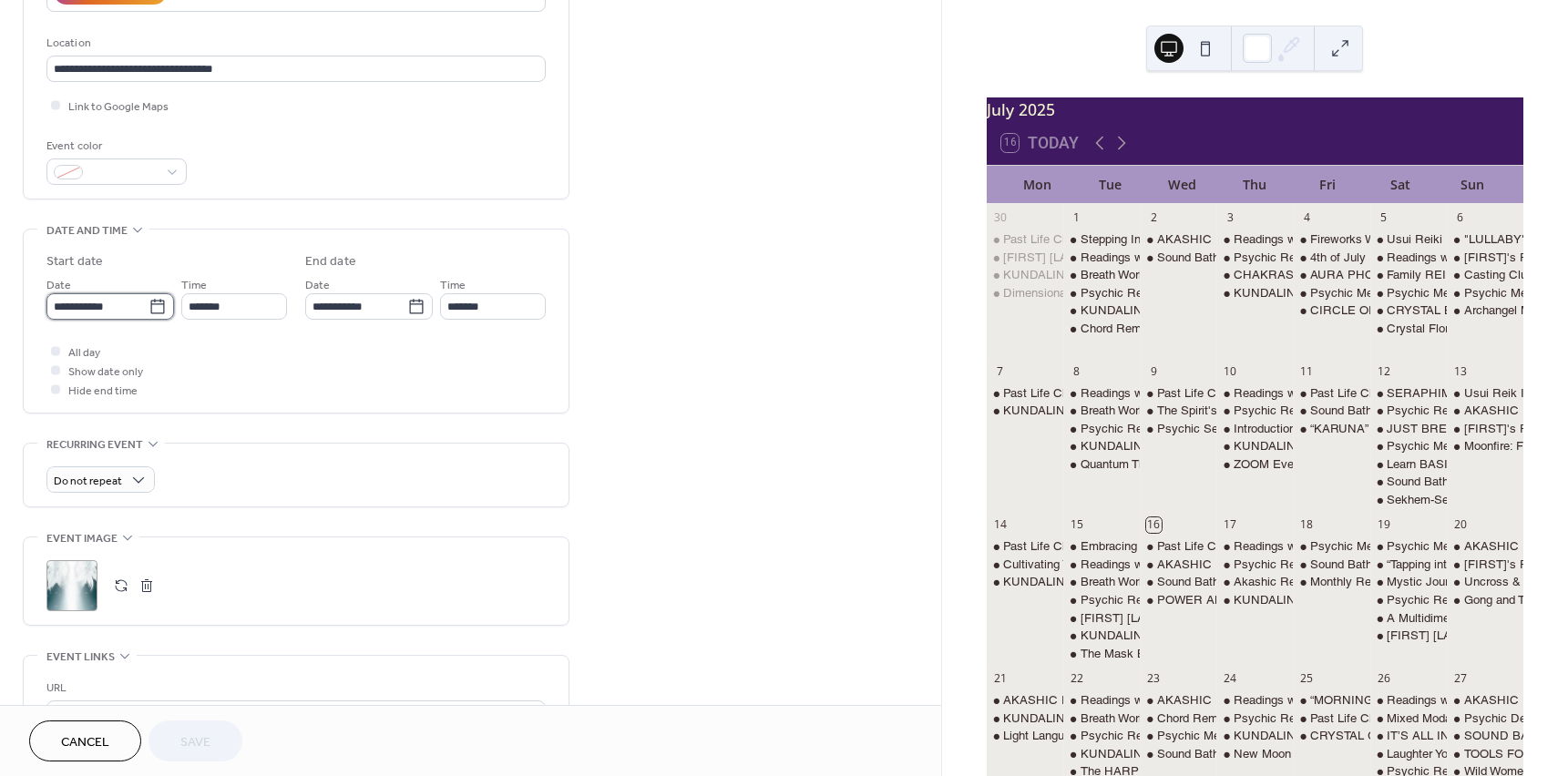 click on "**********" at bounding box center (97, 306) 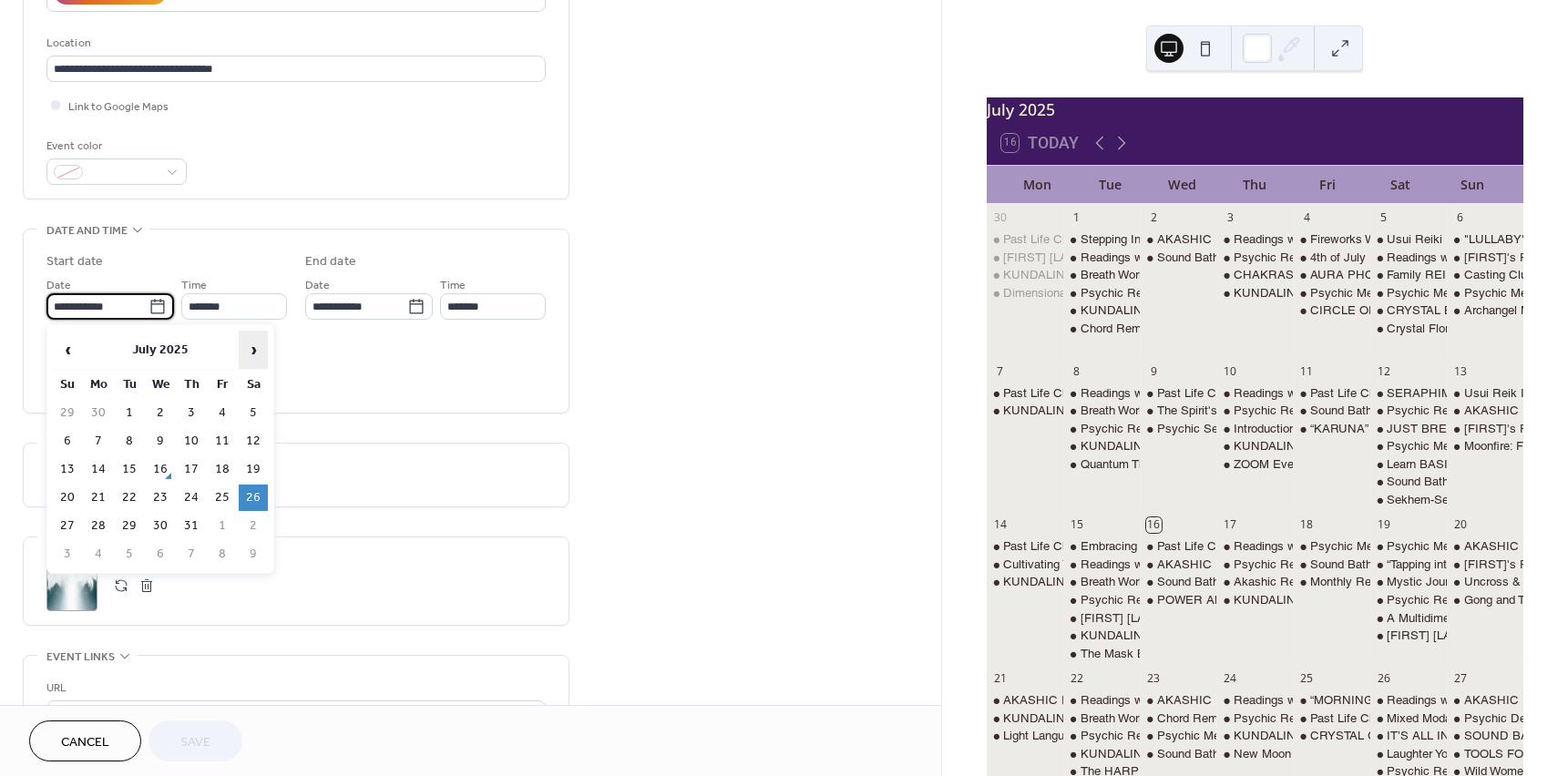 click on "›" at bounding box center (253, 350) 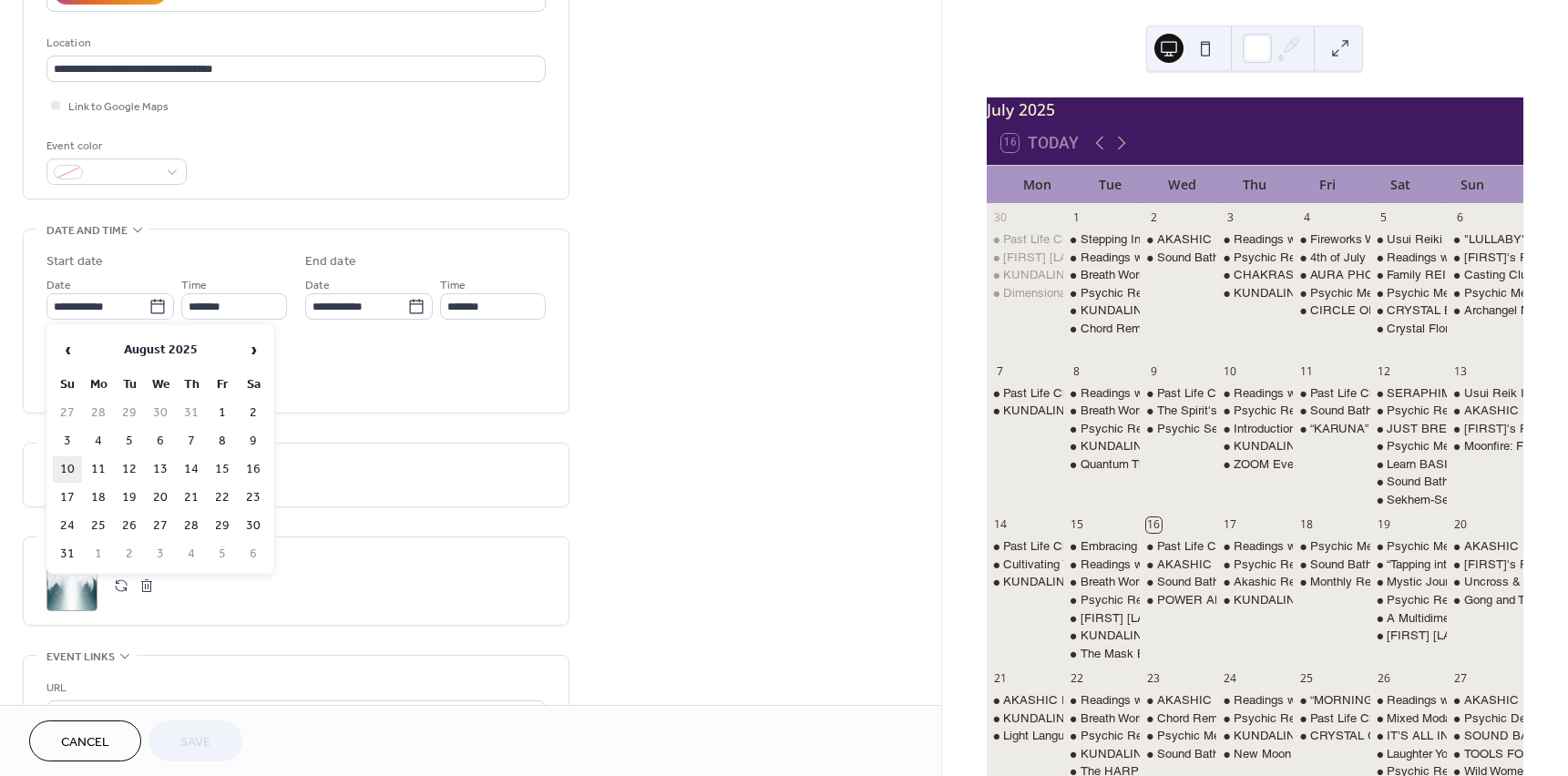 click on "10" at bounding box center (67, 469) 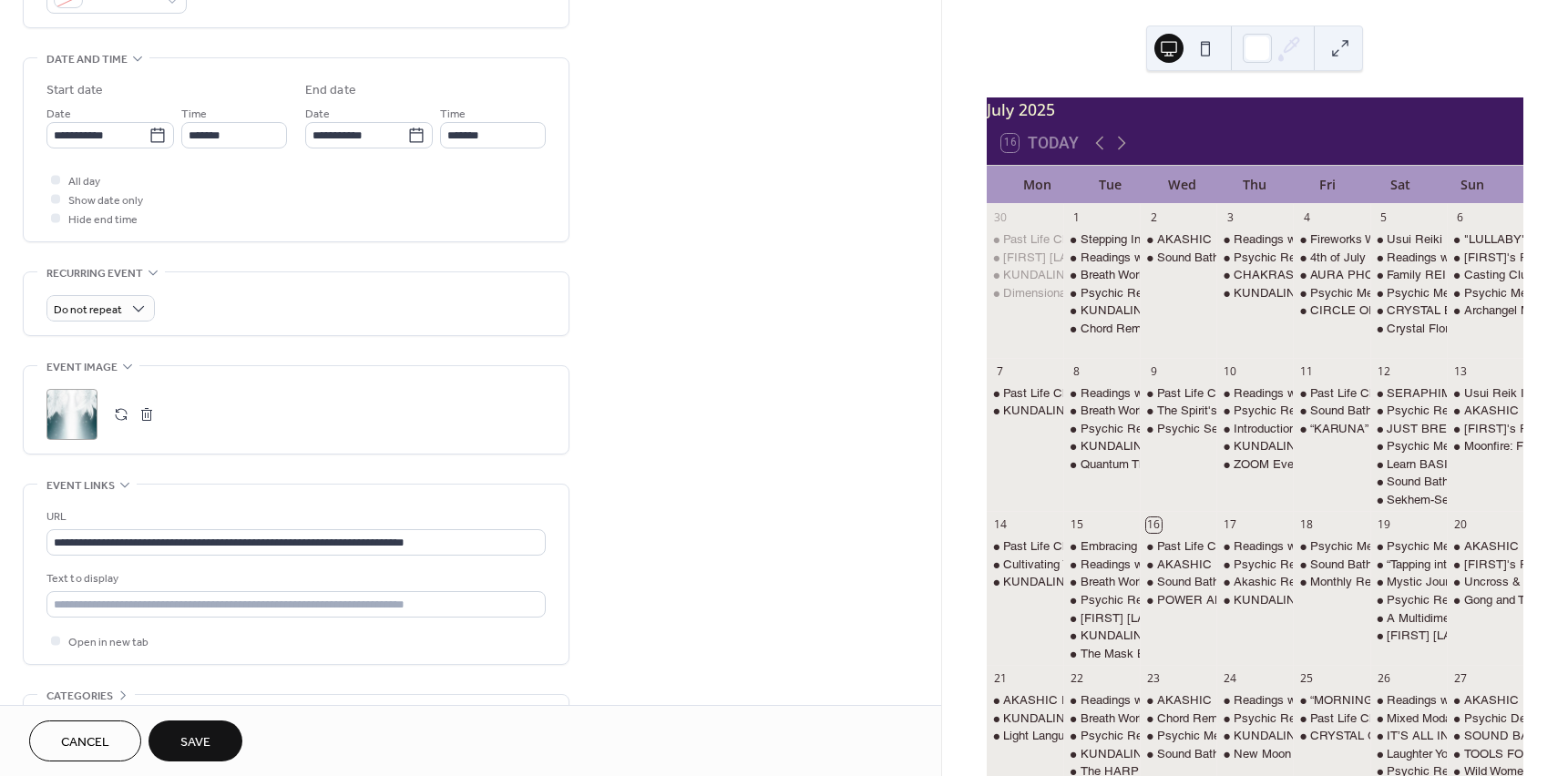 scroll, scrollTop: 546, scrollLeft: 0, axis: vertical 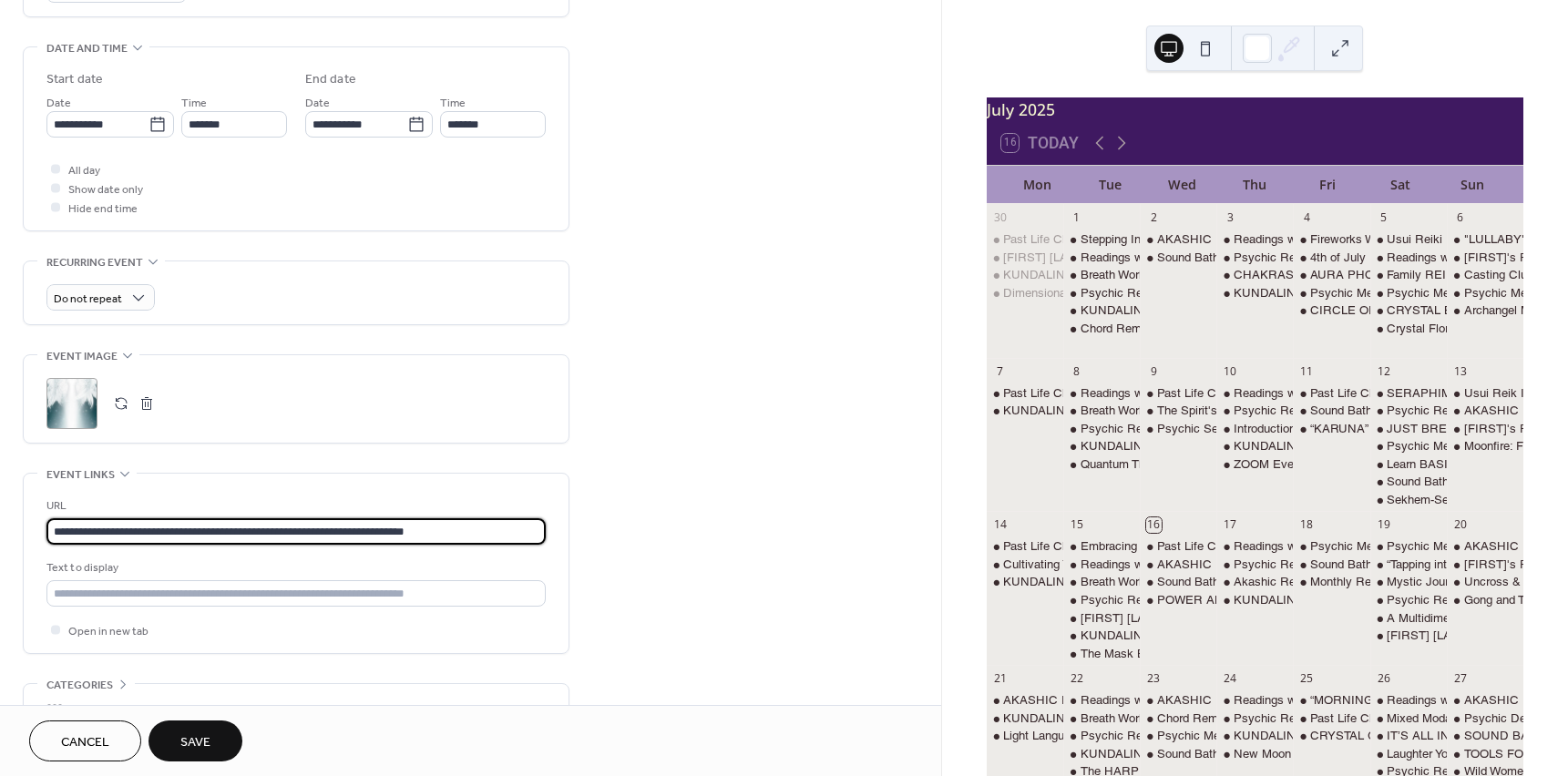 drag, startPoint x: 510, startPoint y: 531, endPoint x: -10, endPoint y: 486, distance: 521.9435 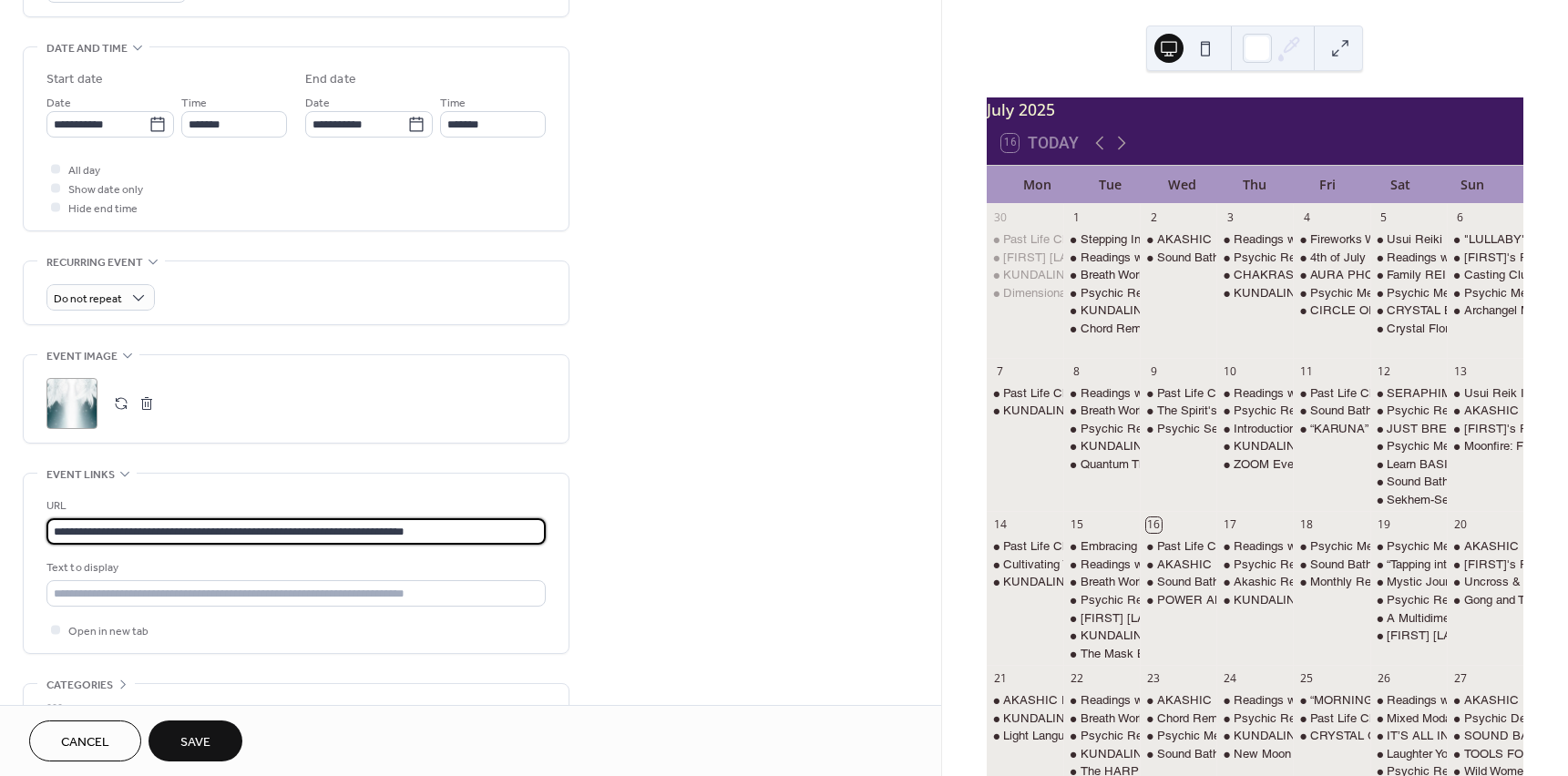 click on "**********" at bounding box center (784, 388) 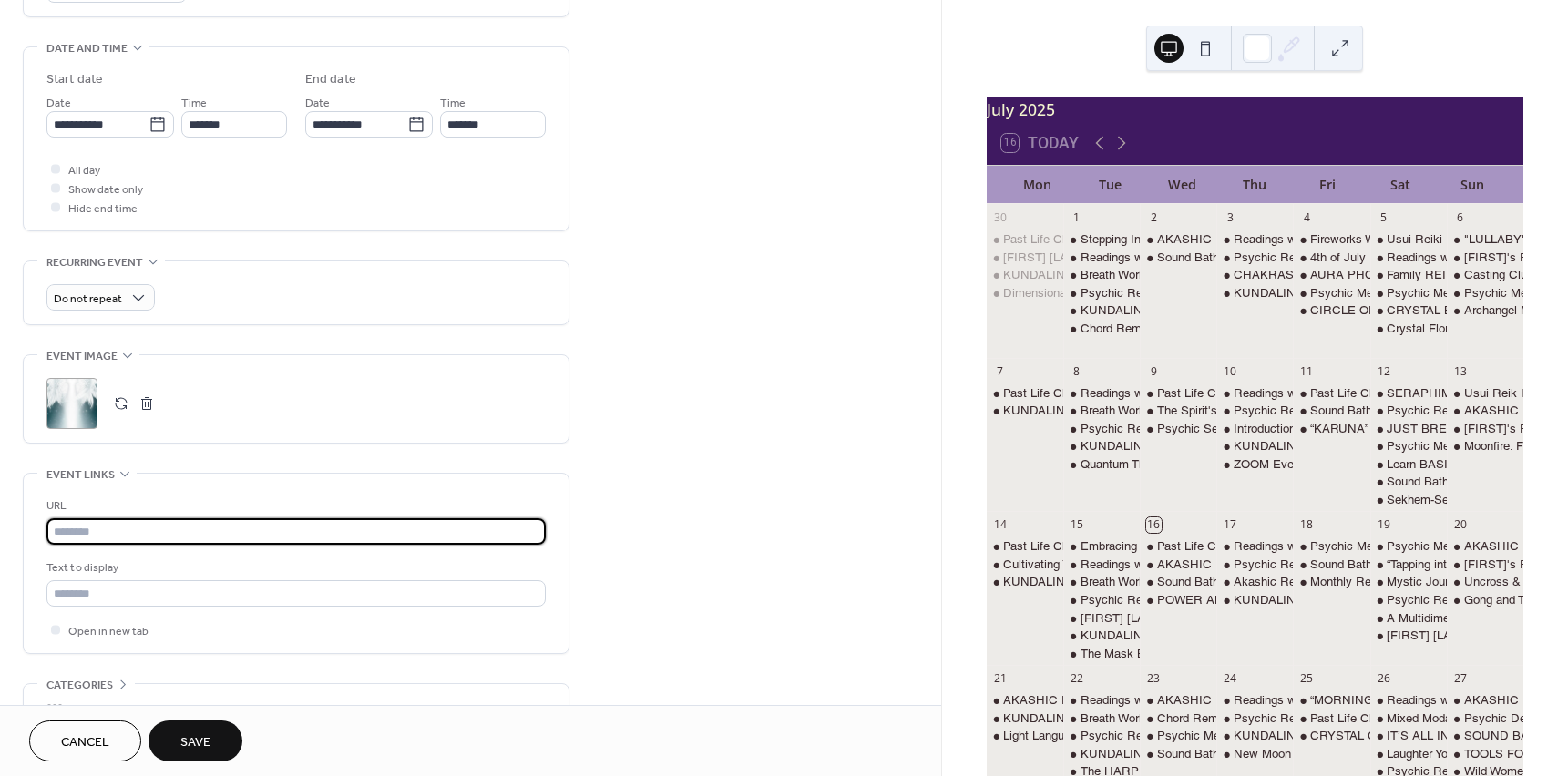paste on "**********" 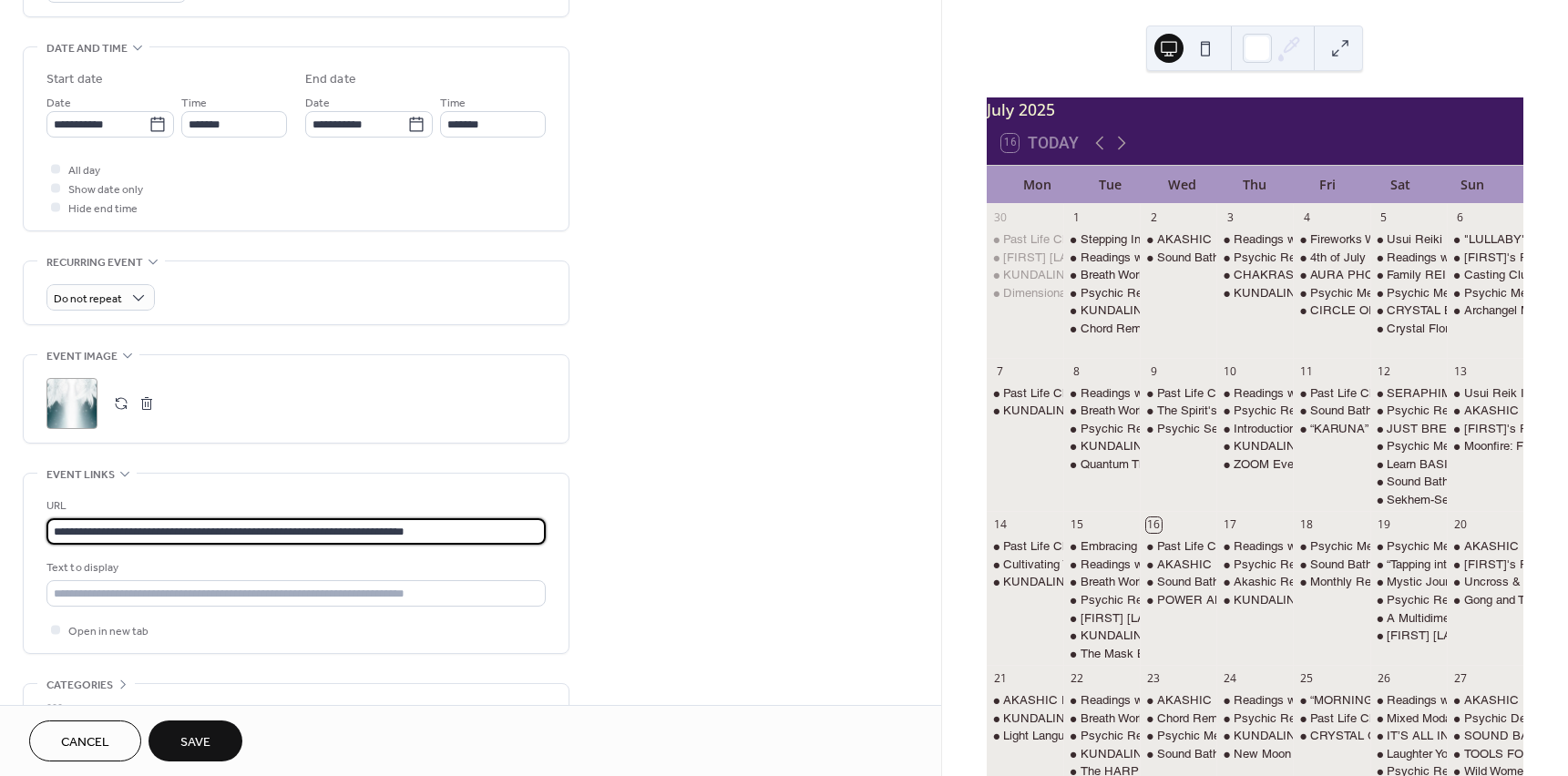 type on "**********" 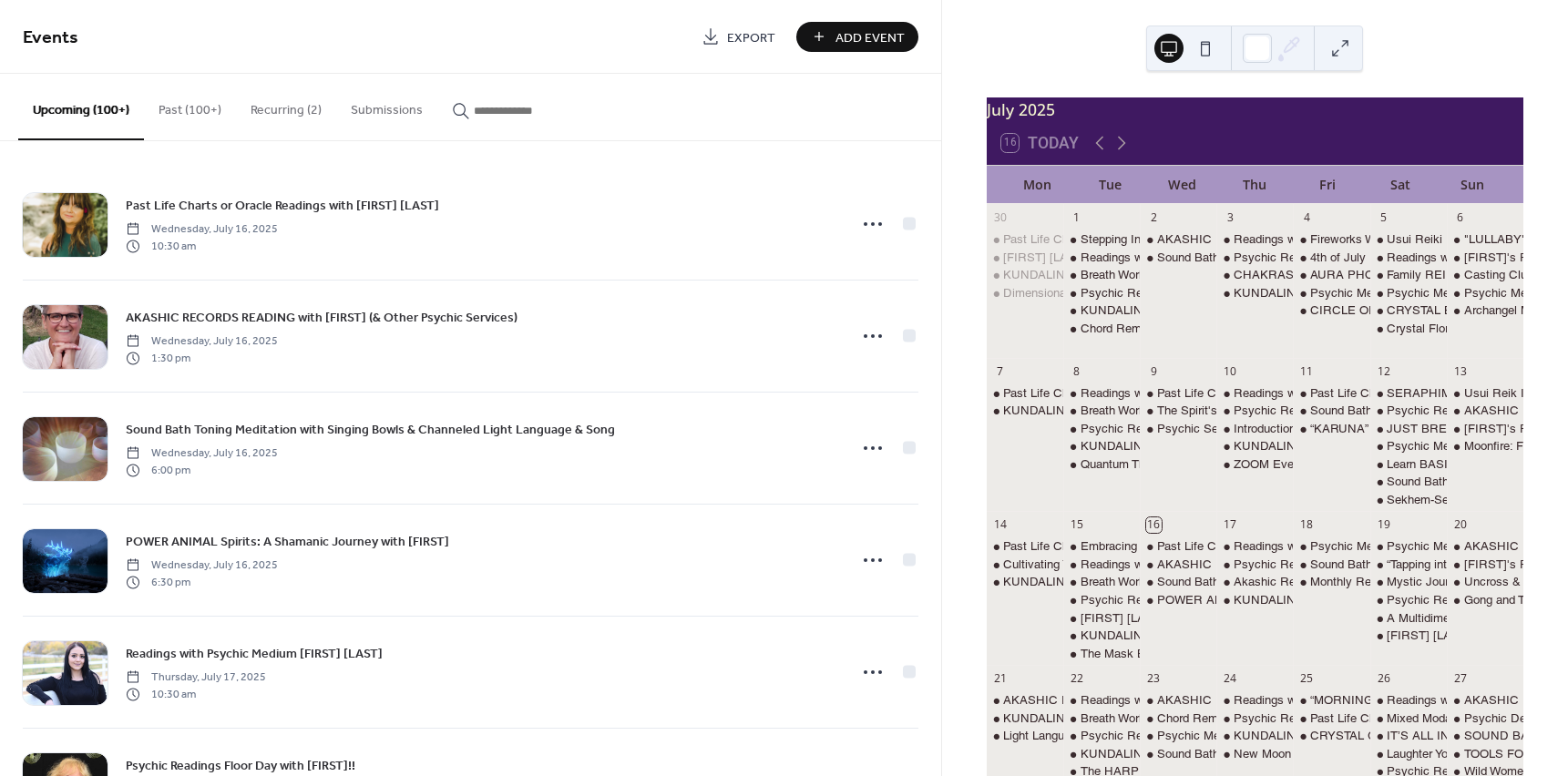 click at bounding box center (528, 110) 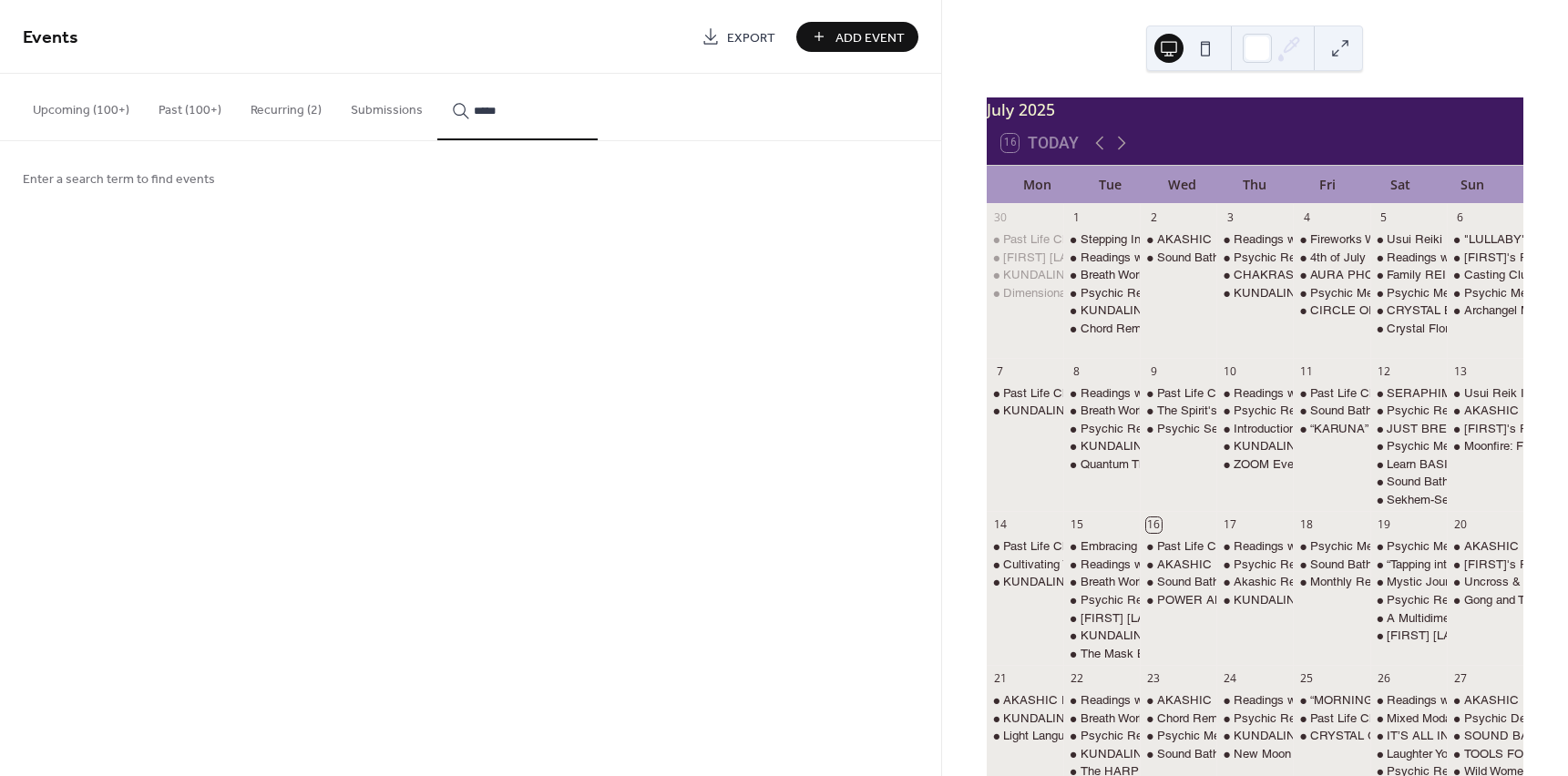 type on "*****" 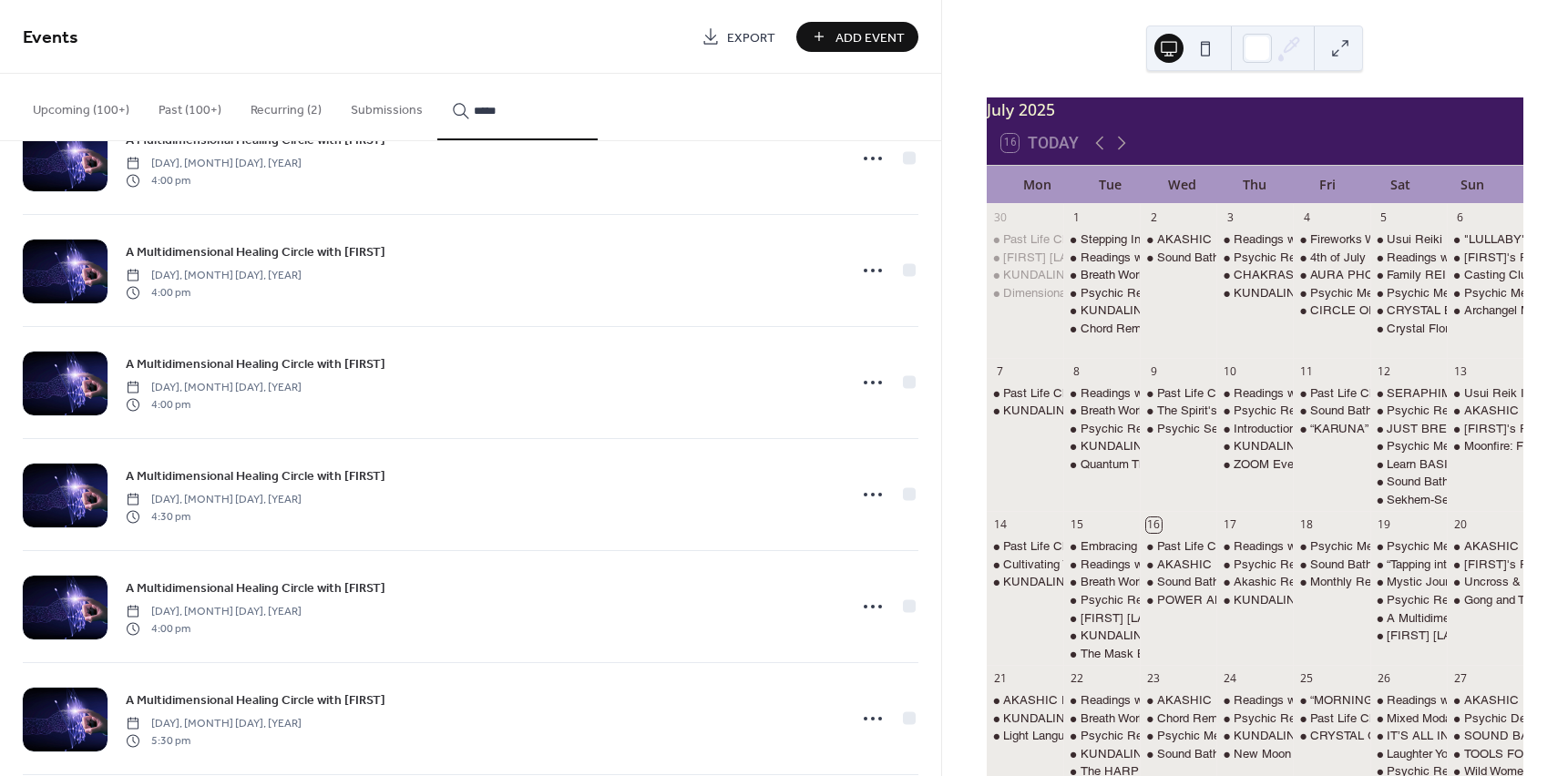 scroll, scrollTop: 3340, scrollLeft: 0, axis: vertical 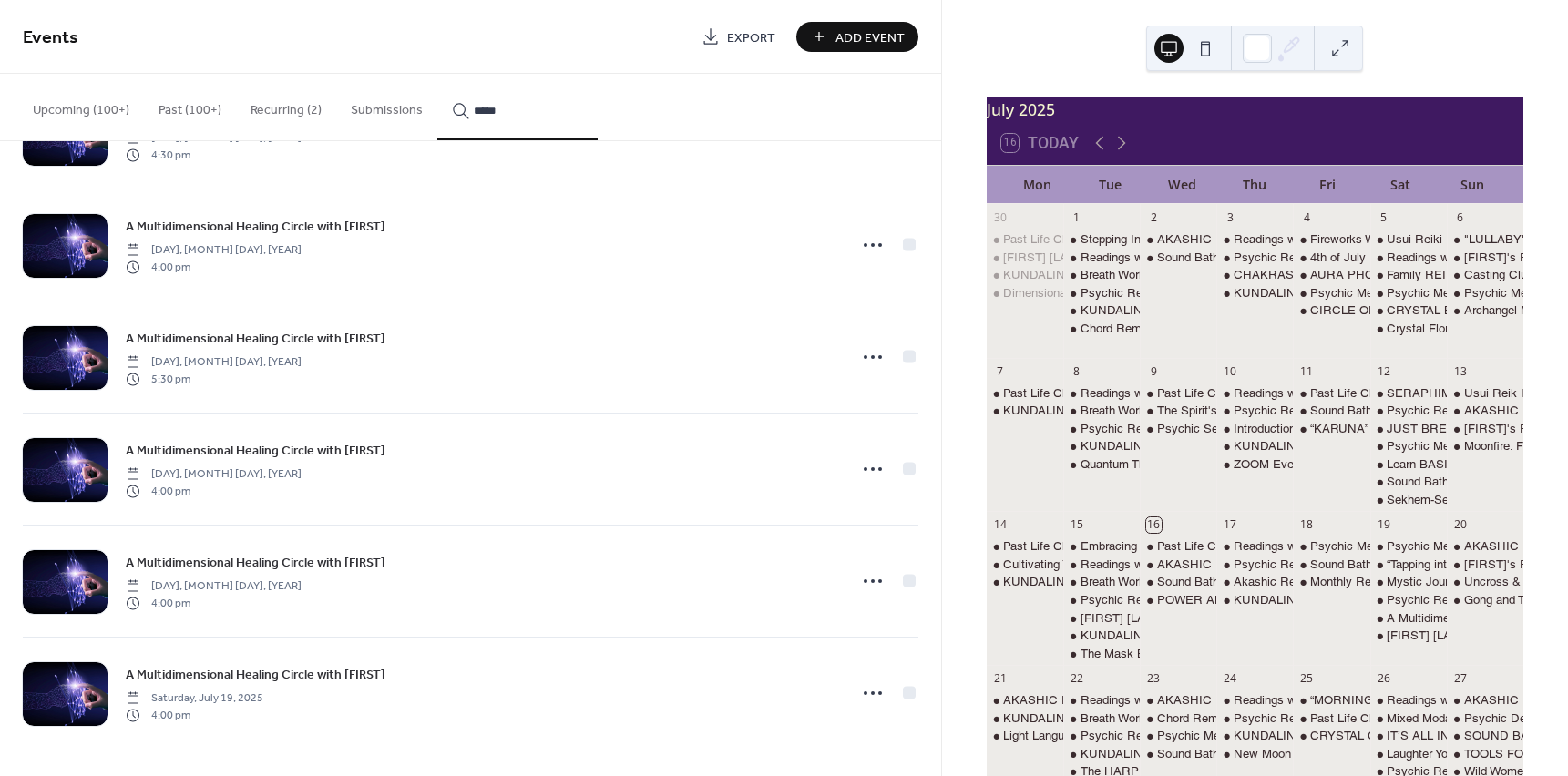 click 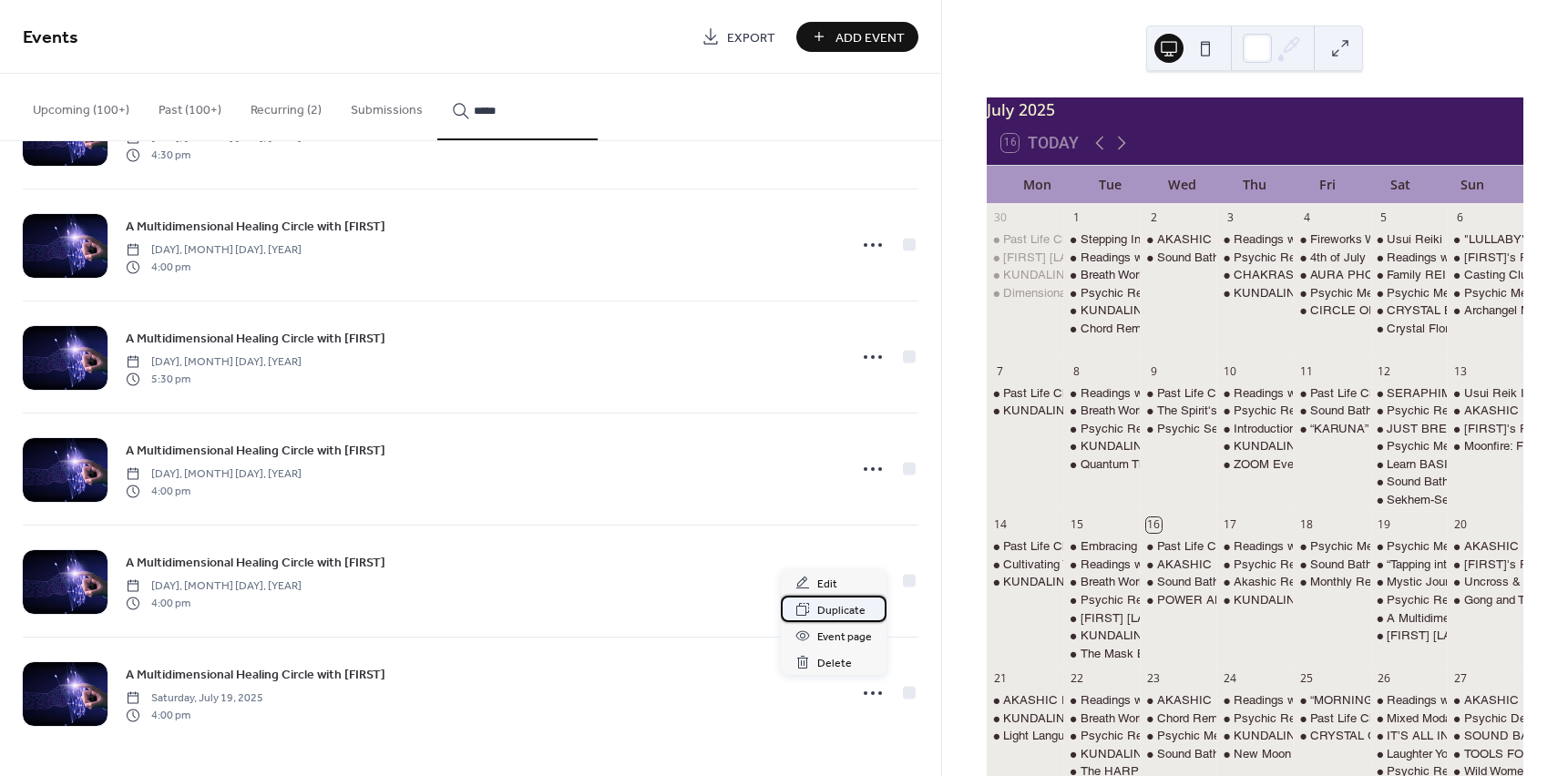 click on "Duplicate" at bounding box center [841, 610] 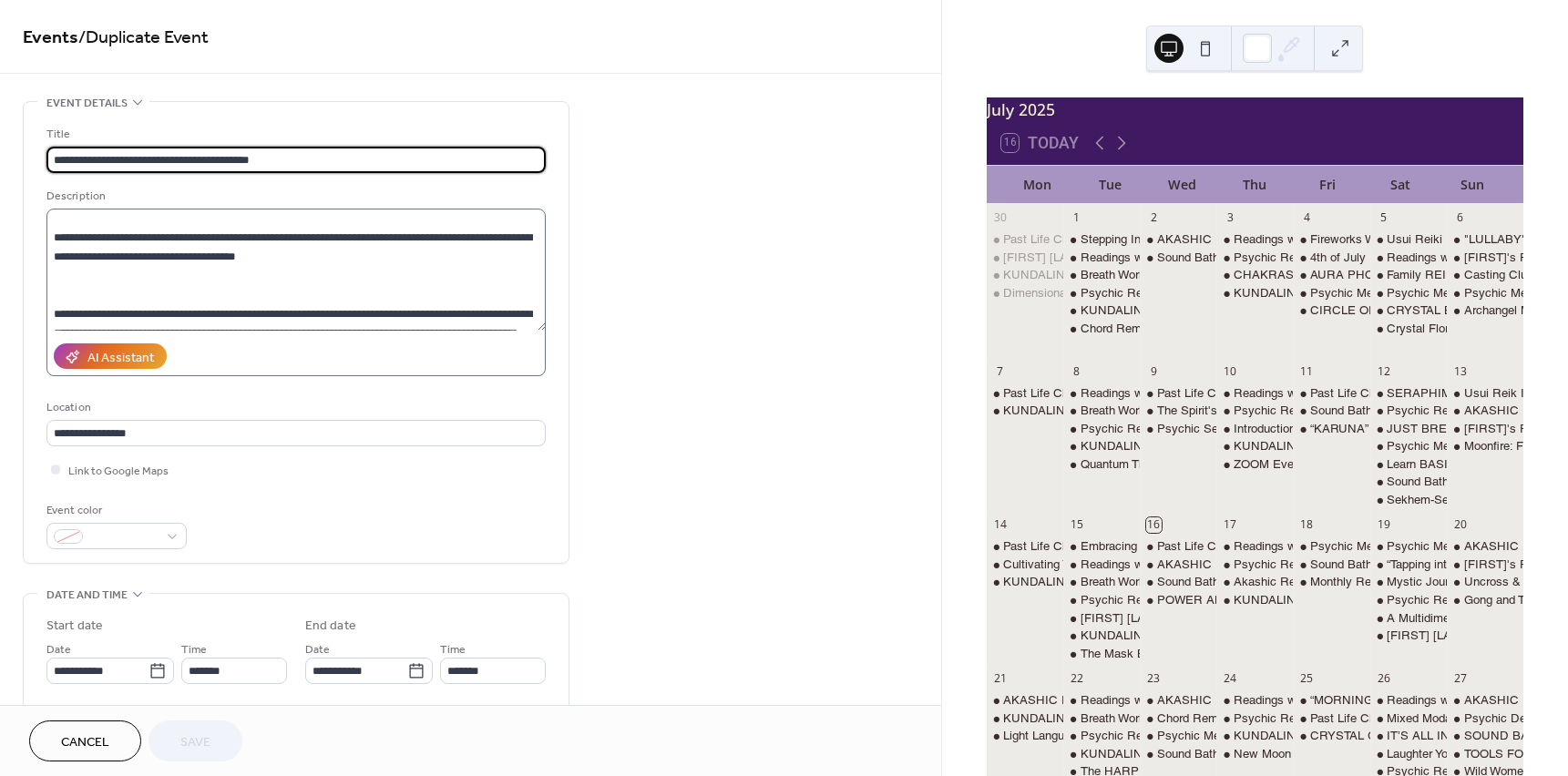 scroll, scrollTop: 77, scrollLeft: 0, axis: vertical 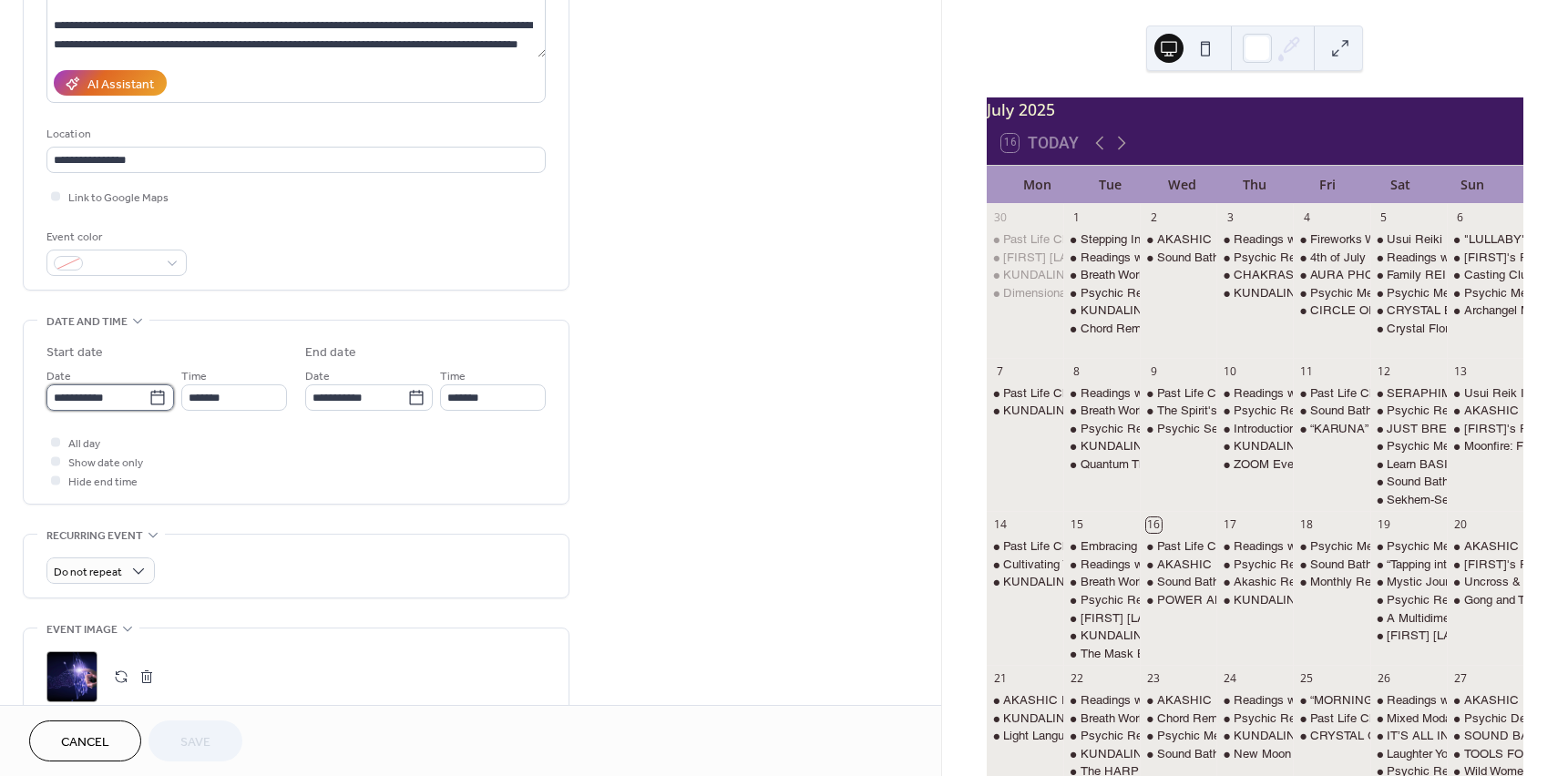 click on "**********" at bounding box center (97, 397) 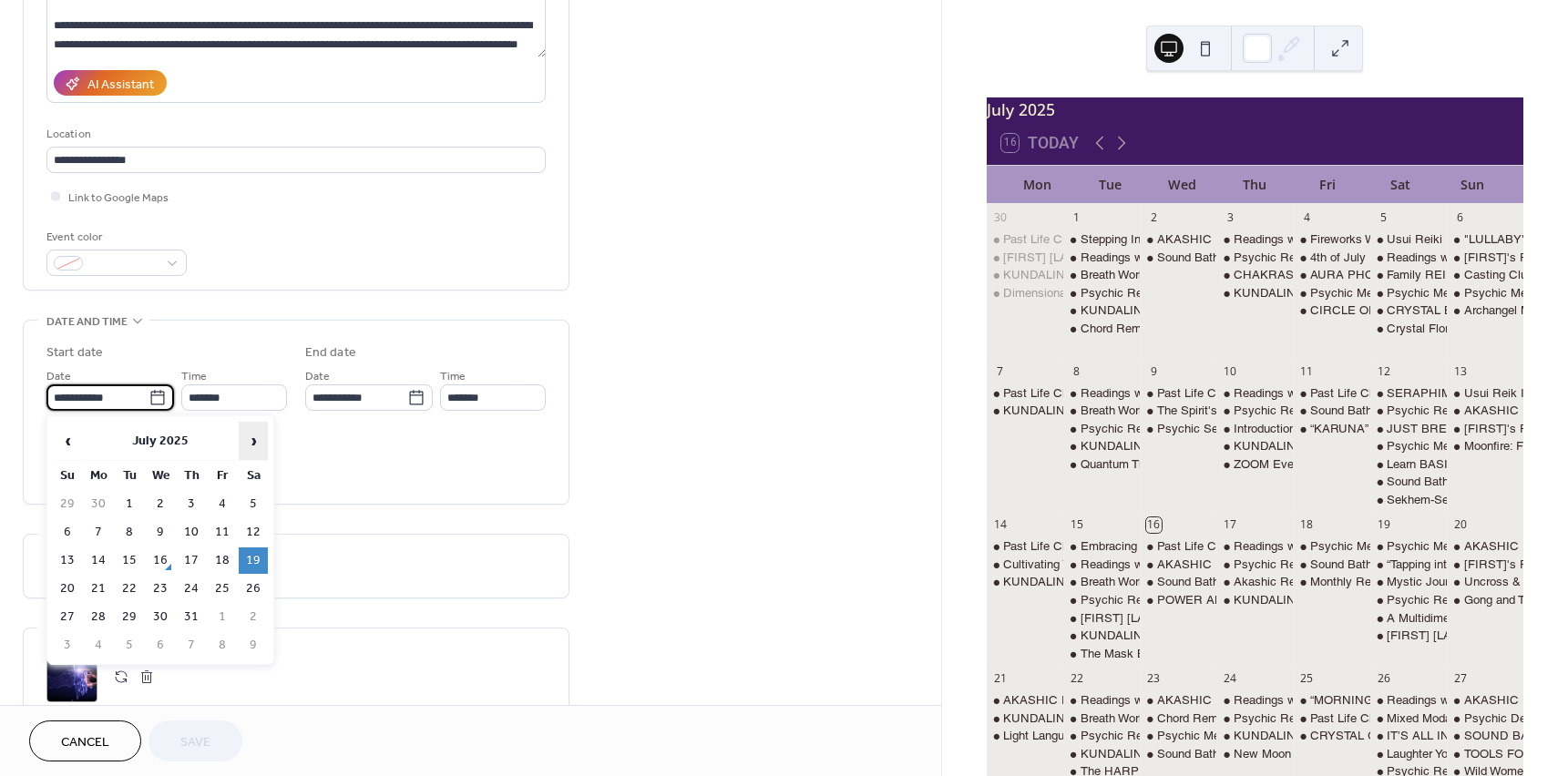click on "›" at bounding box center [253, 441] 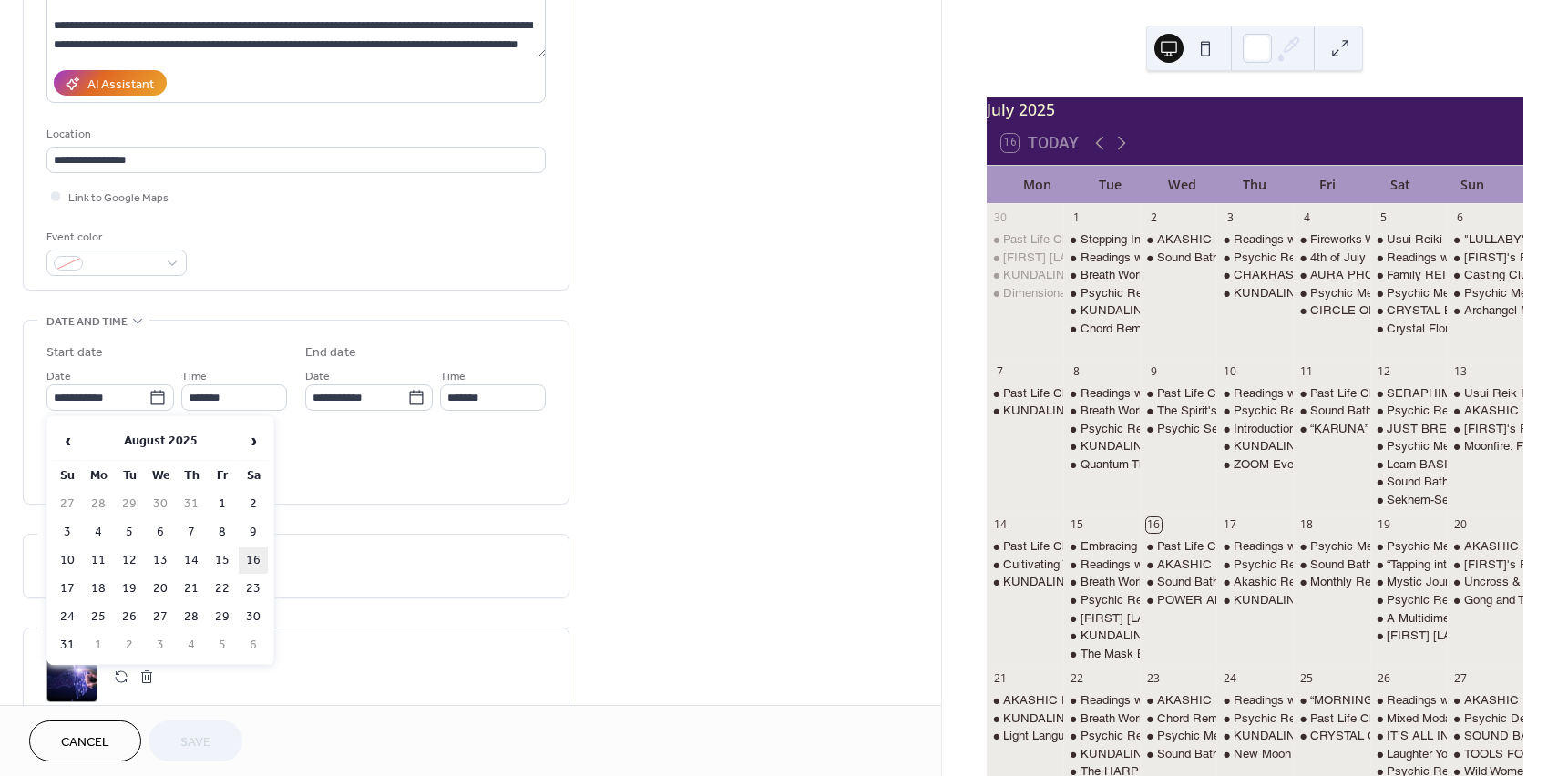 click on "16" at bounding box center [253, 560] 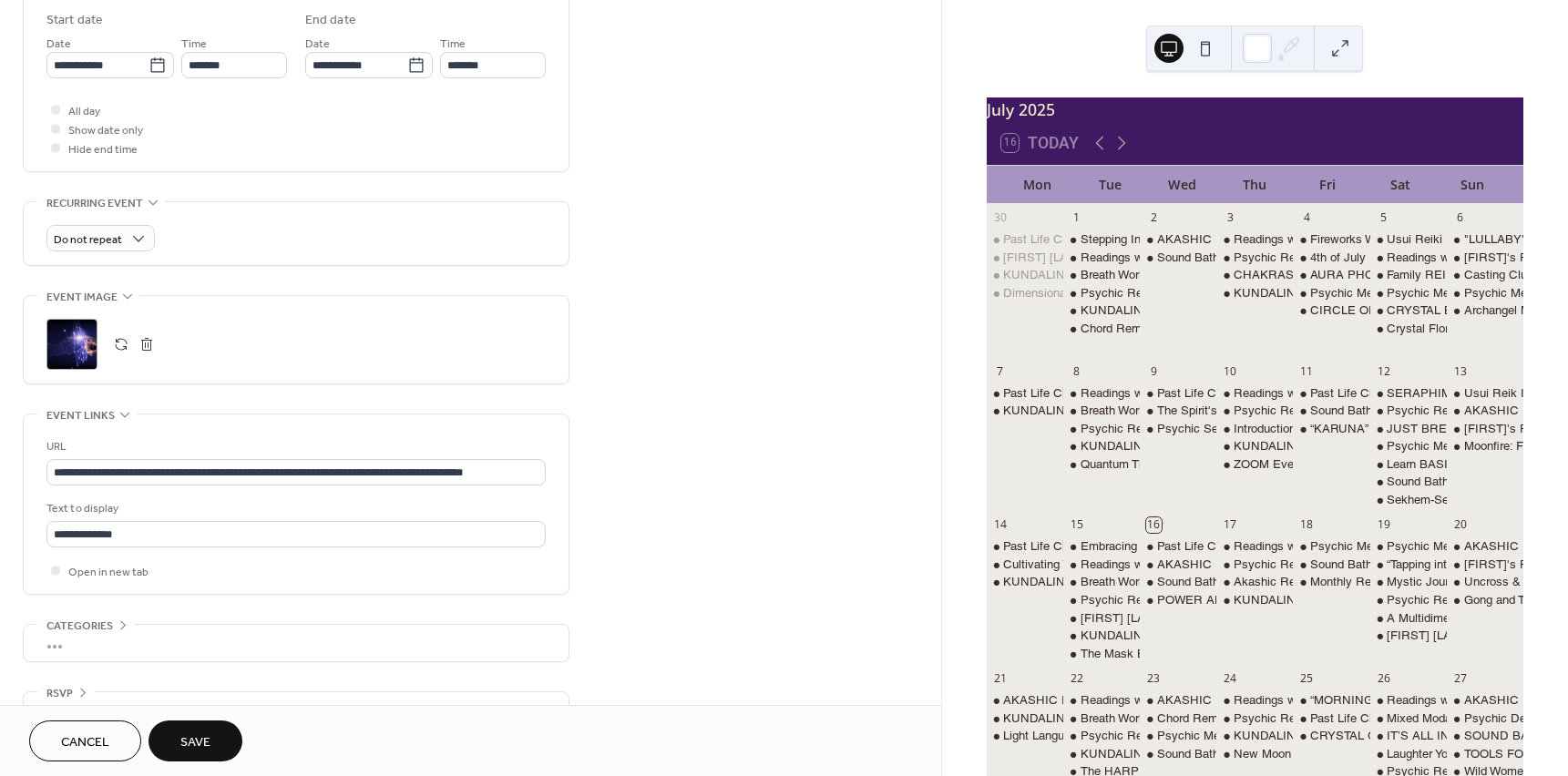 scroll, scrollTop: 638, scrollLeft: 0, axis: vertical 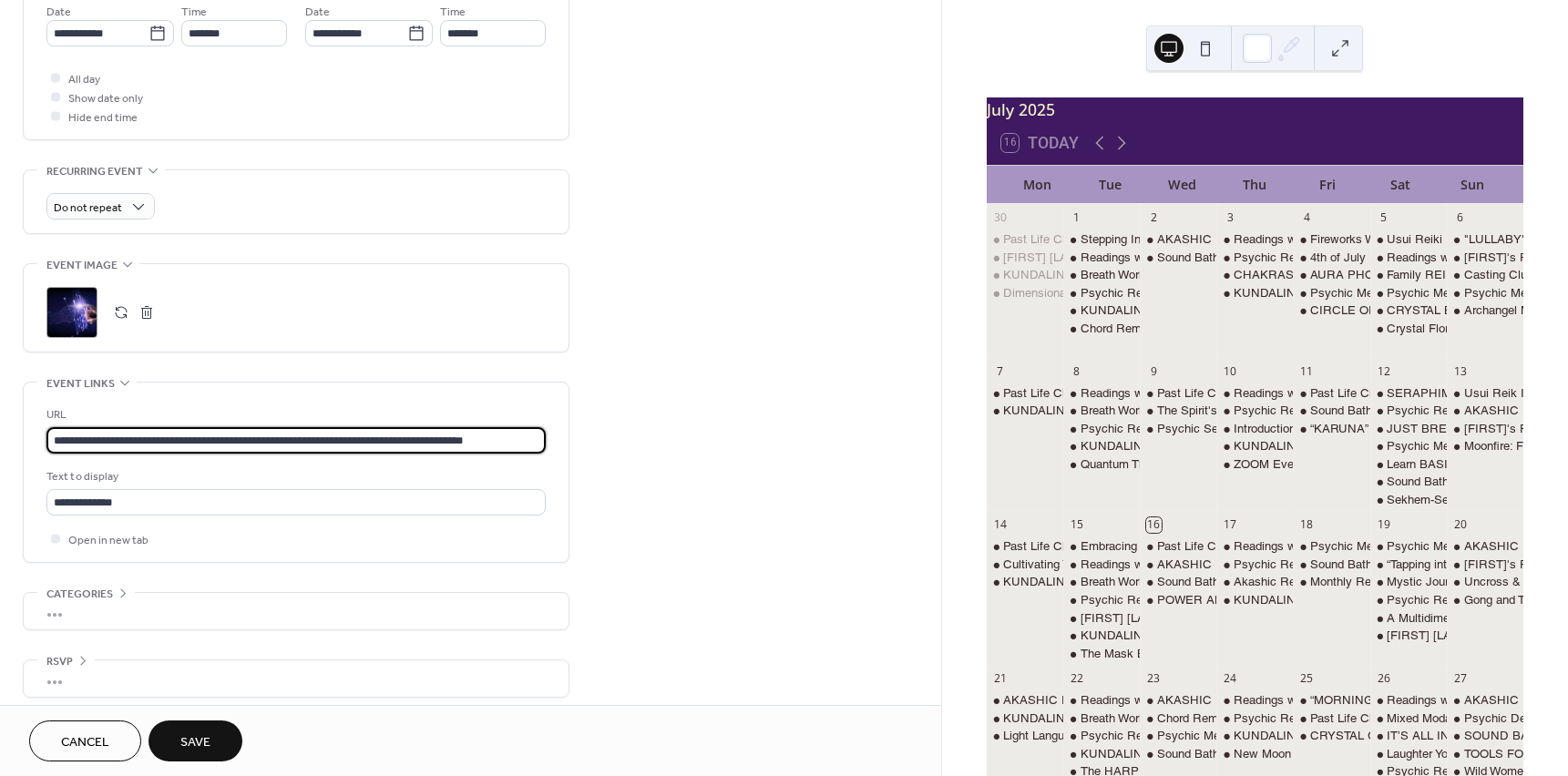 drag, startPoint x: 53, startPoint y: 430, endPoint x: 642, endPoint y: 454, distance: 589.4888 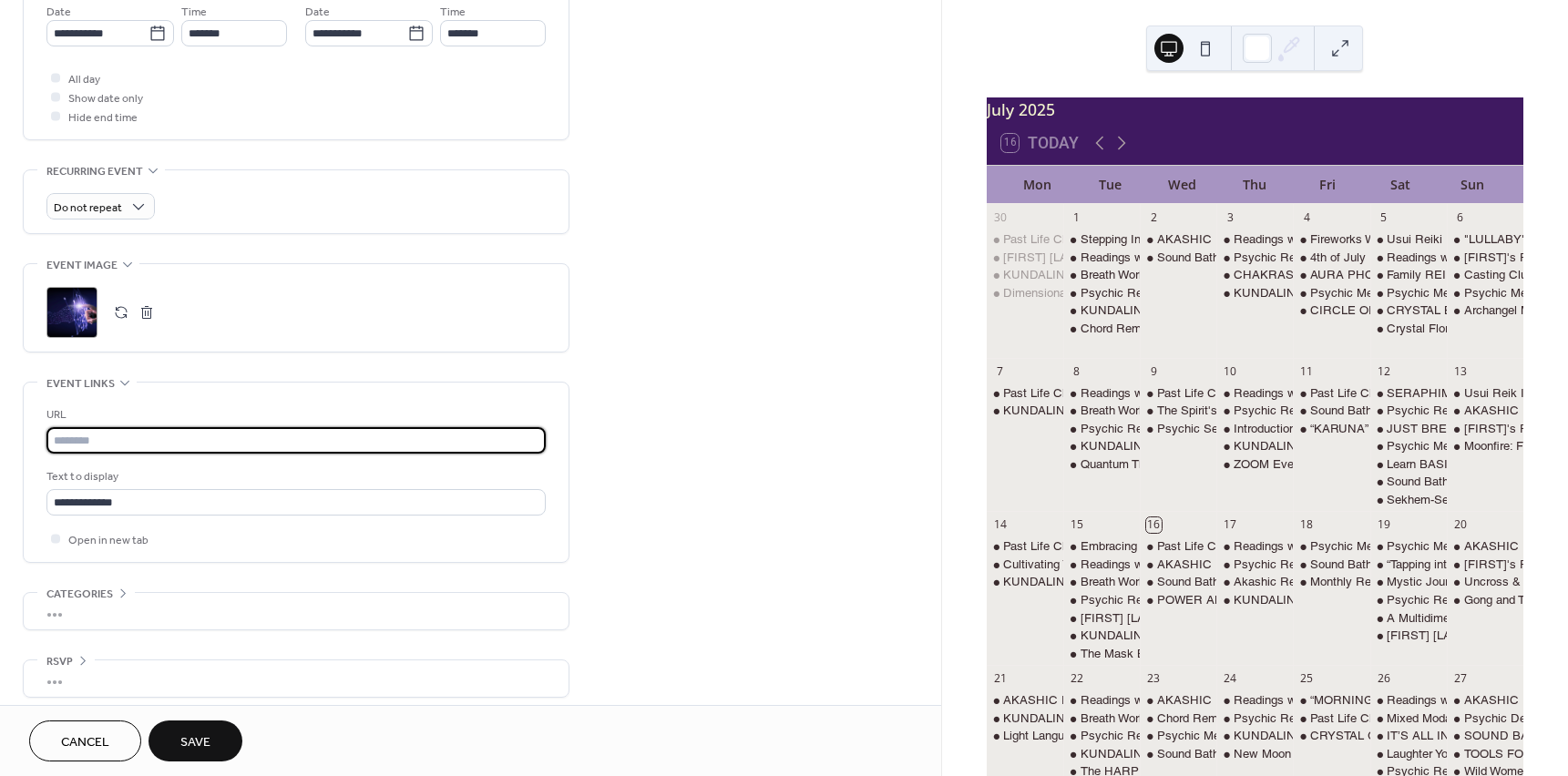 scroll, scrollTop: 0, scrollLeft: 0, axis: both 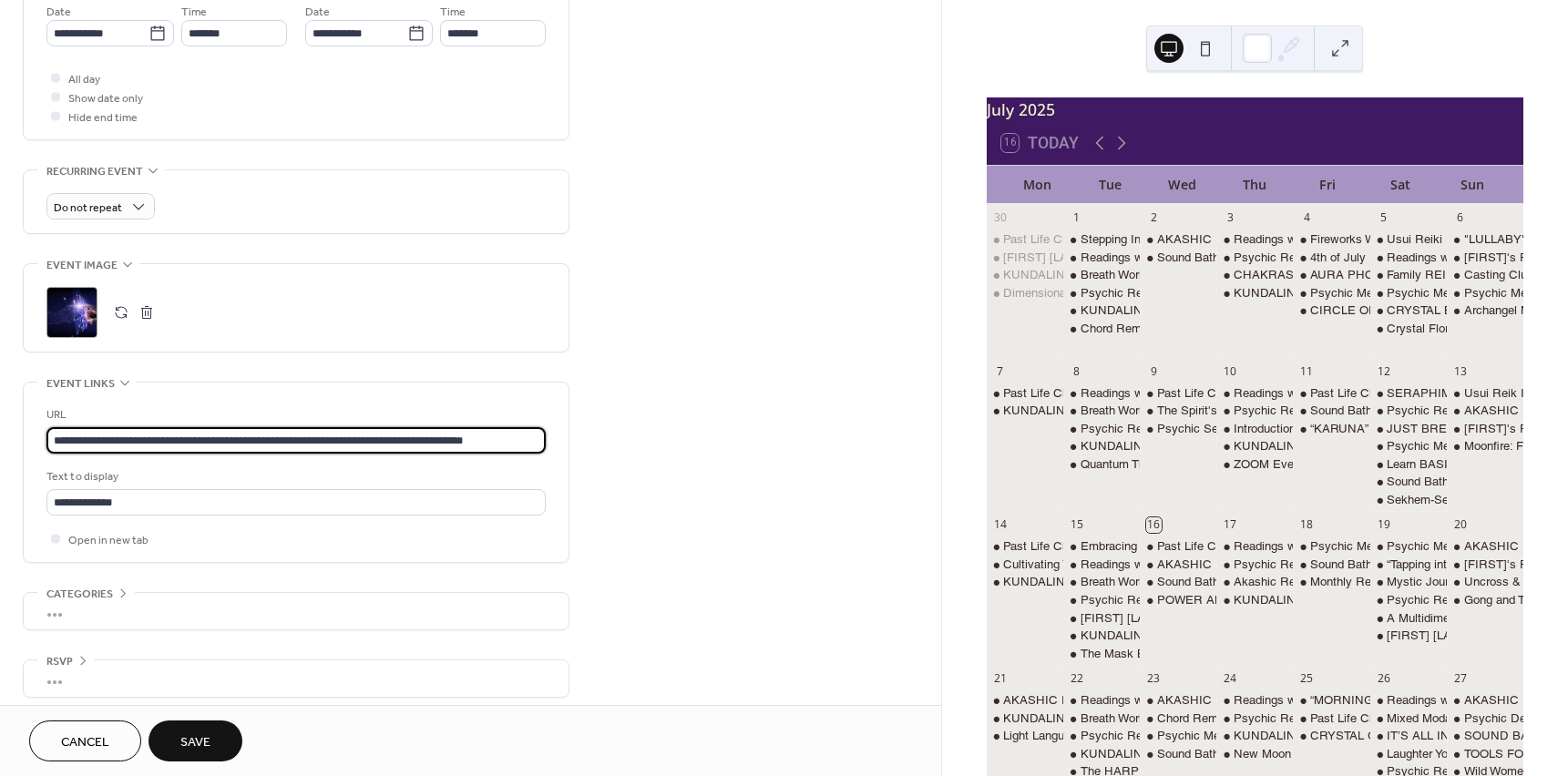 type on "**********" 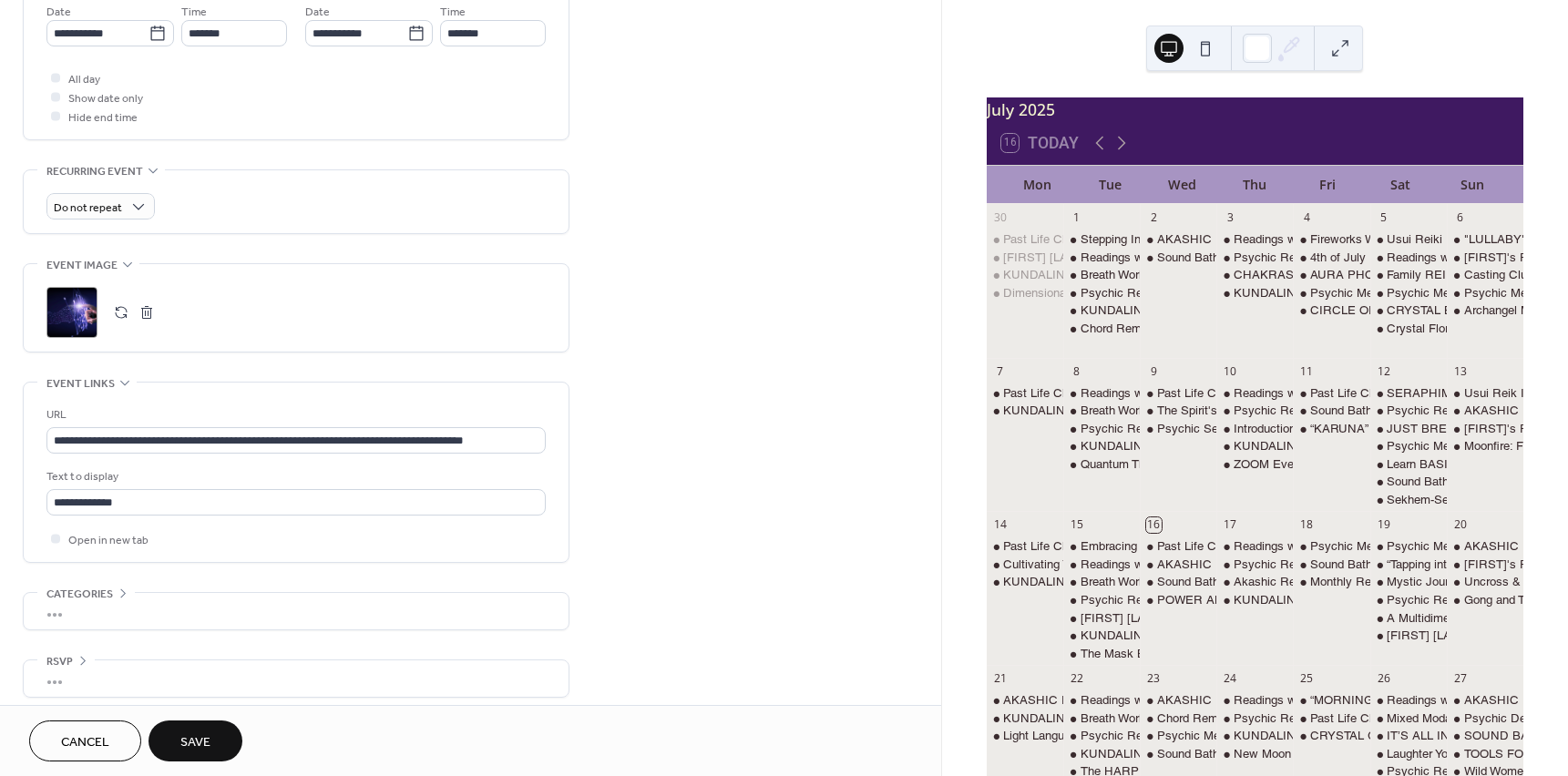 click on "Save" at bounding box center [195, 742] 